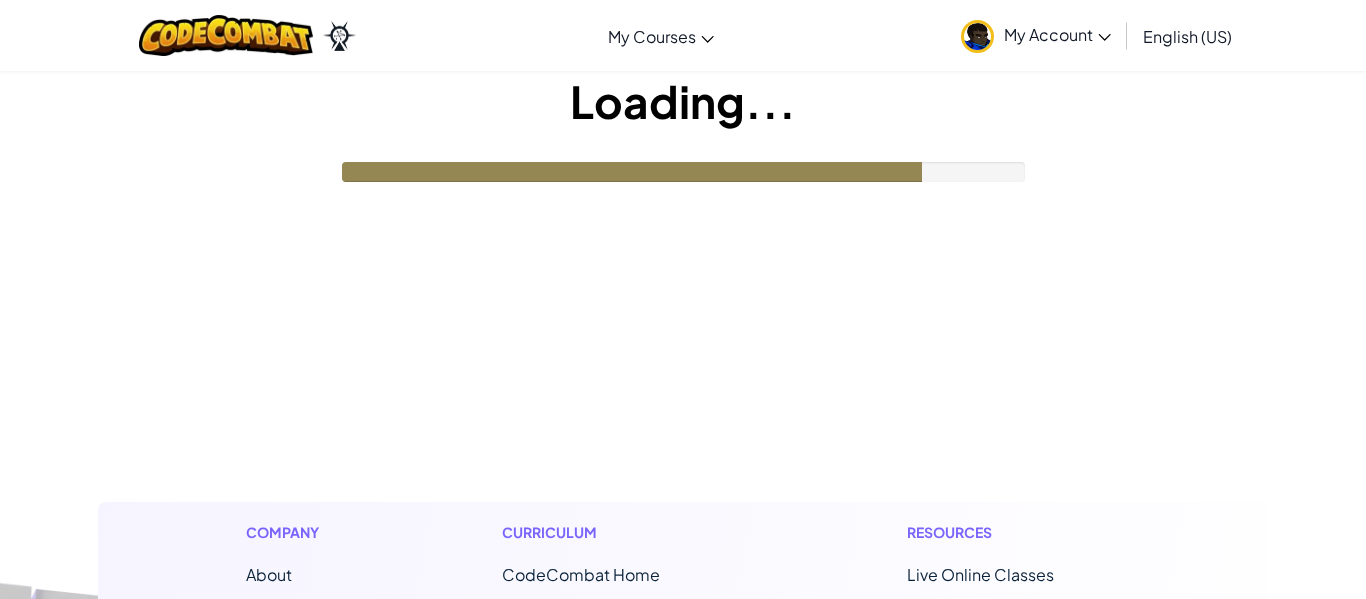 scroll, scrollTop: 125, scrollLeft: 0, axis: vertical 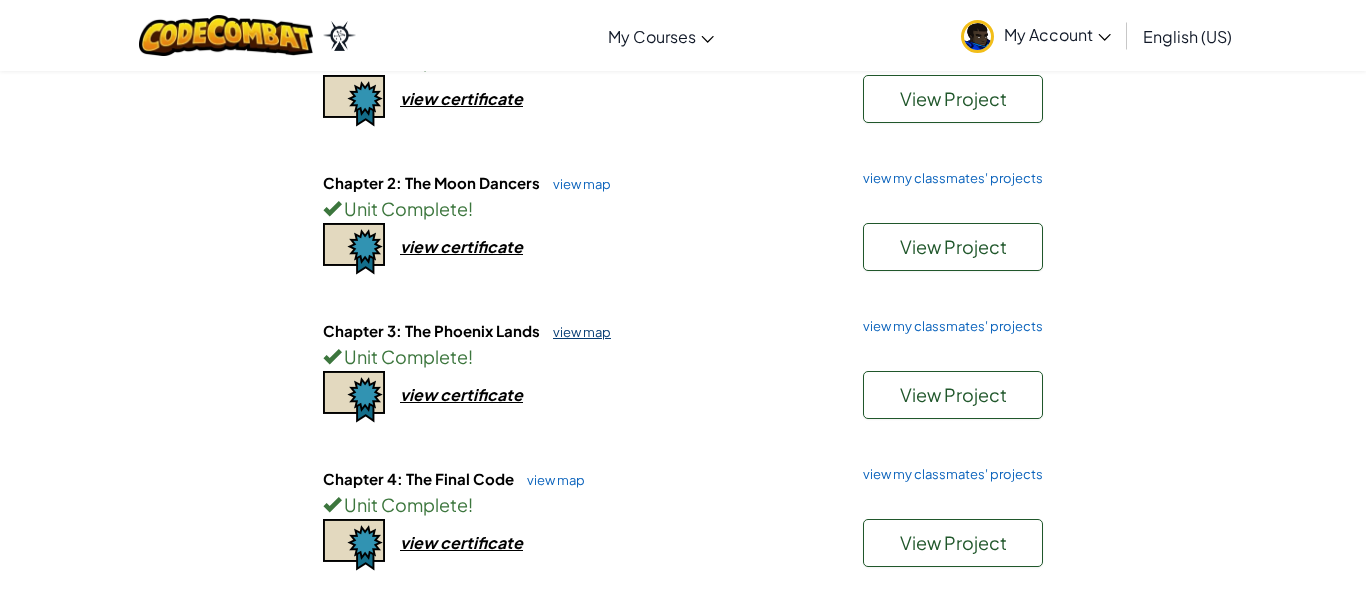 click on "view map" at bounding box center (577, 332) 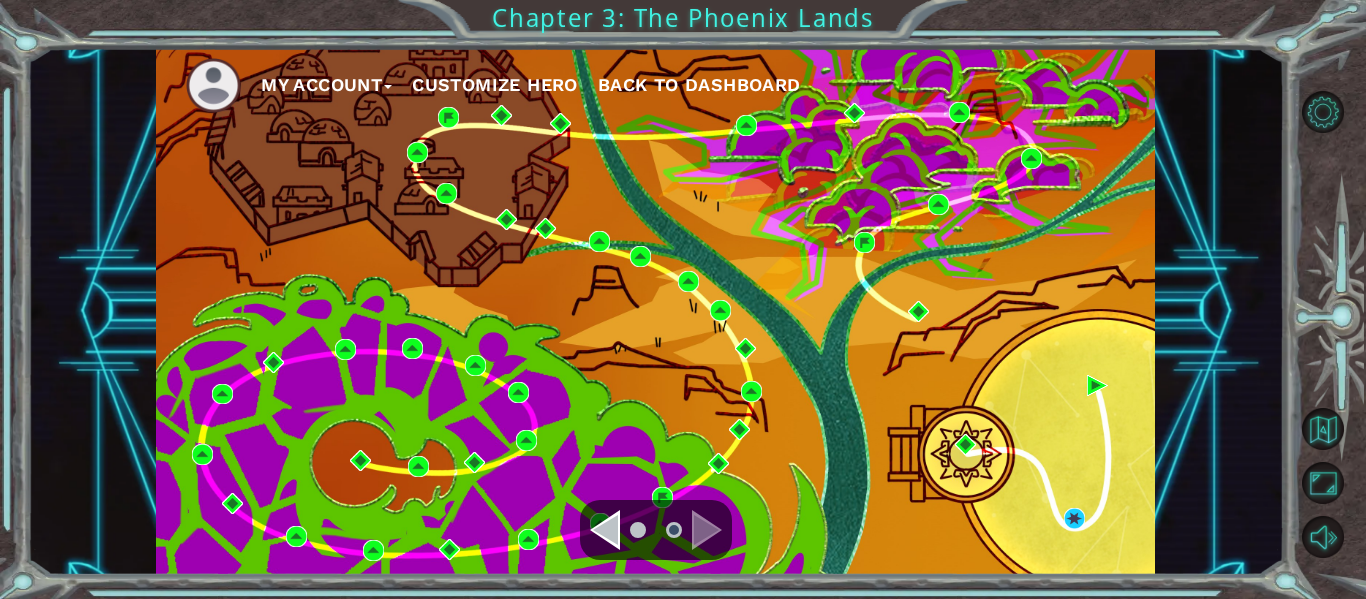 click at bounding box center [605, 530] 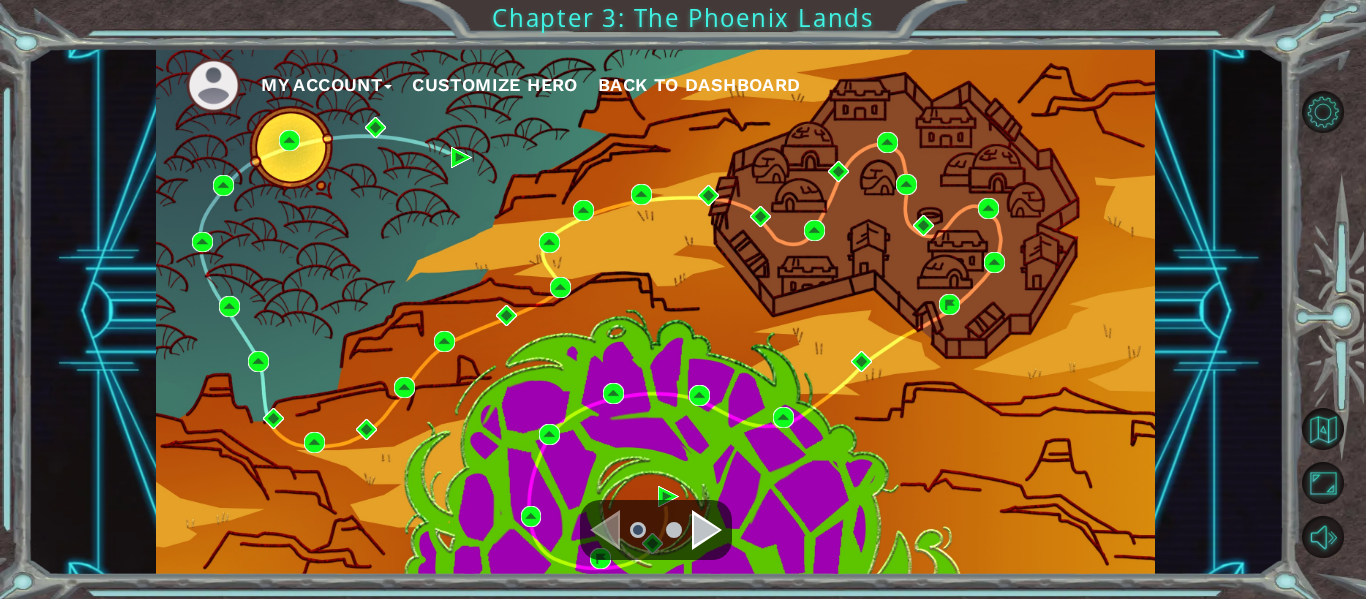 click at bounding box center [656, 530] 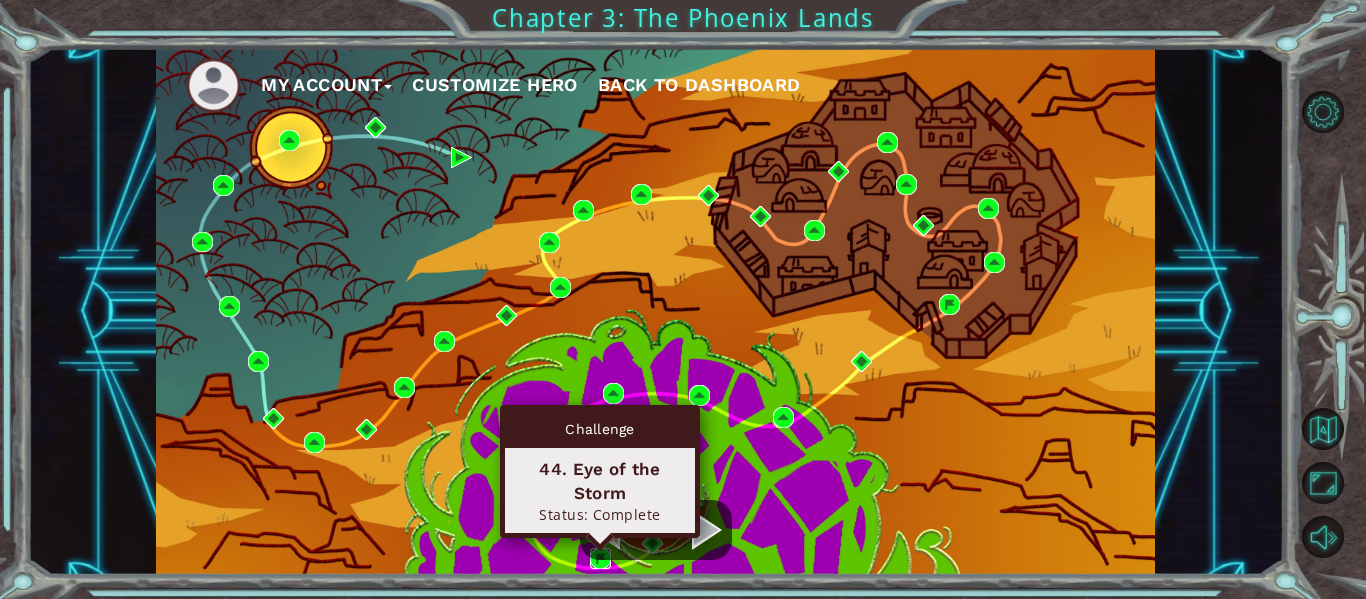 click at bounding box center [600, 558] 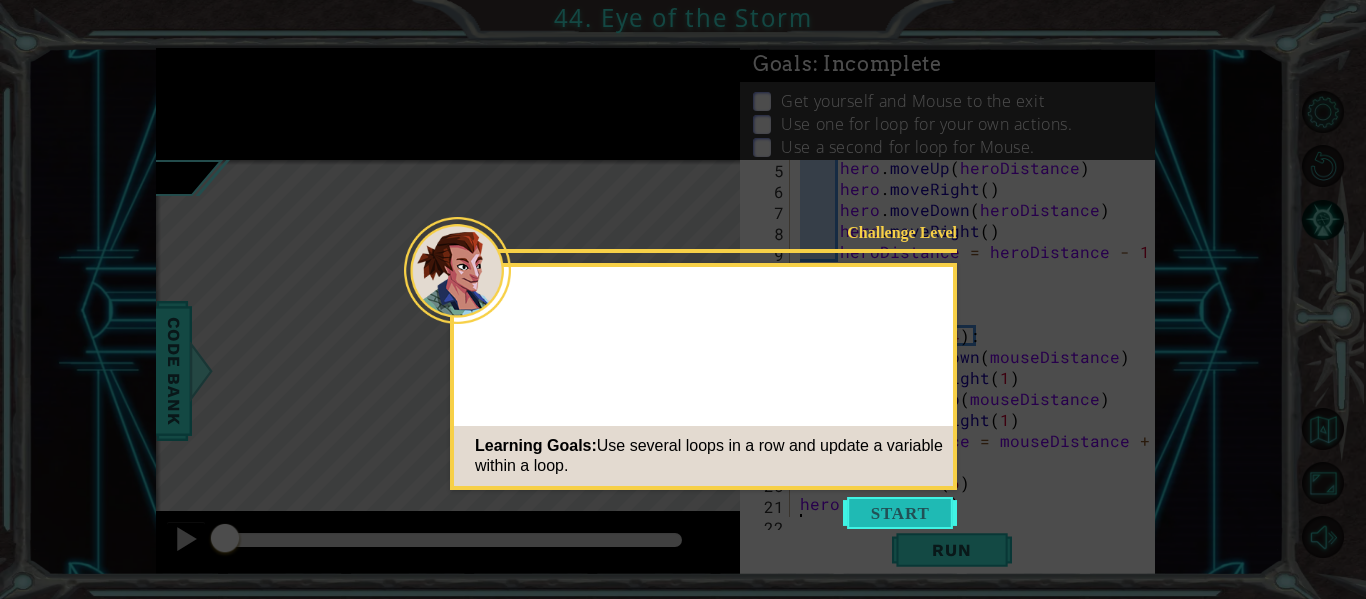 click at bounding box center [900, 513] 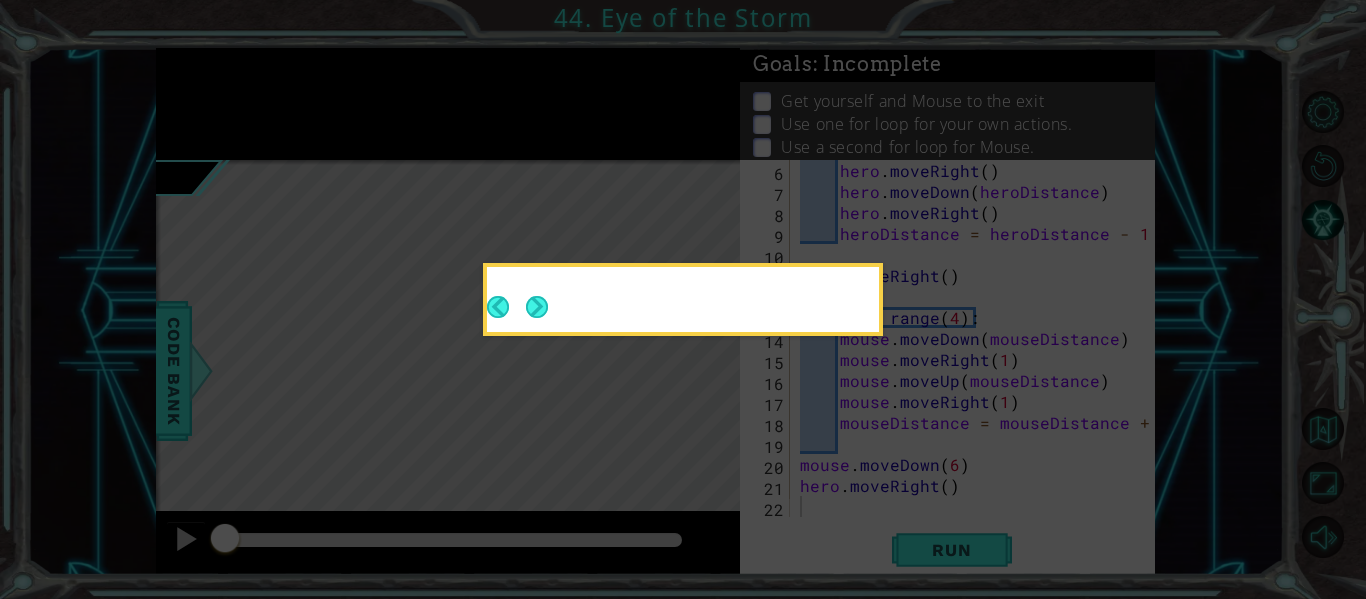 scroll, scrollTop: 105, scrollLeft: 0, axis: vertical 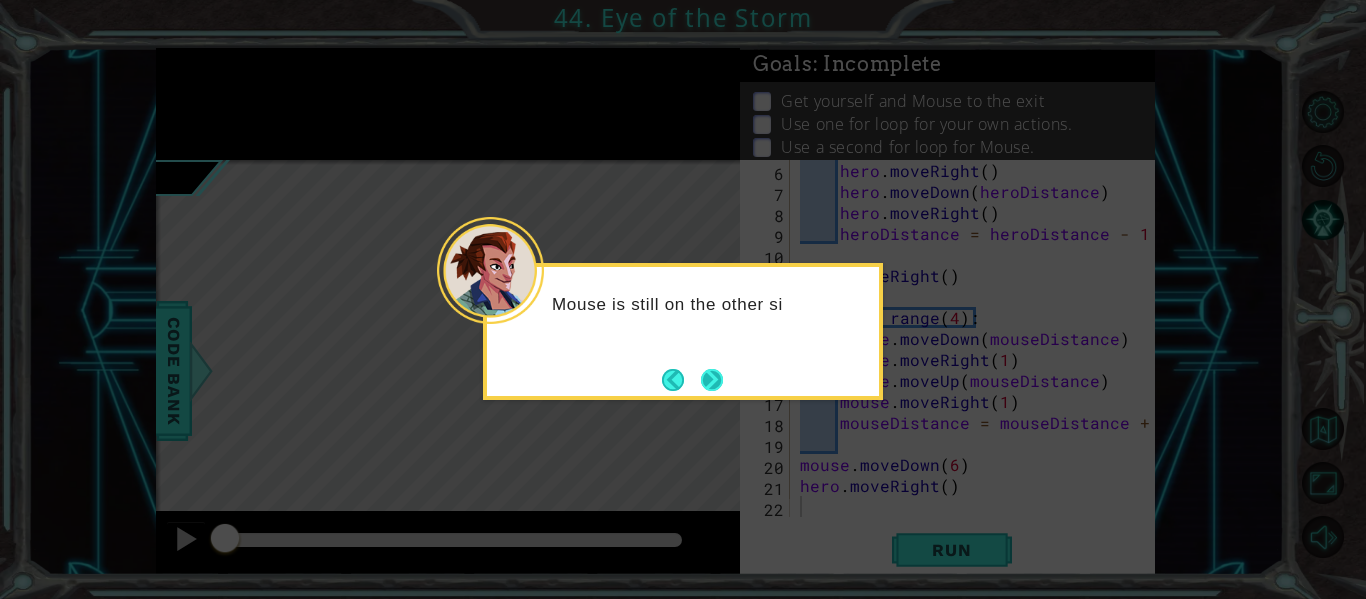 click at bounding box center (712, 379) 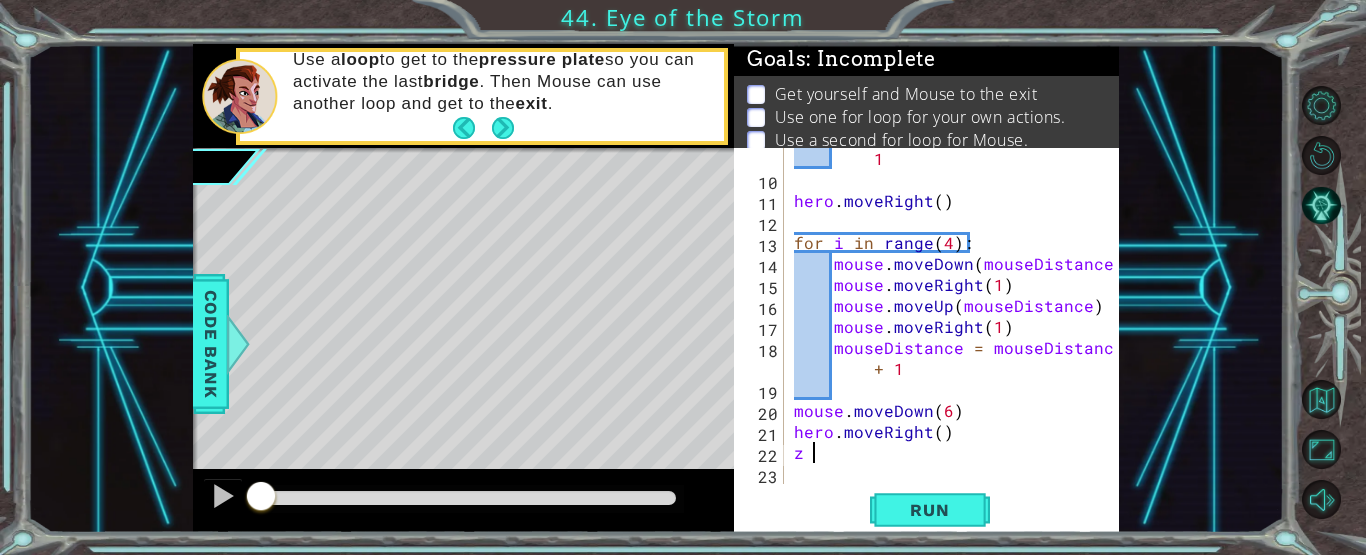 scroll, scrollTop: 189, scrollLeft: 0, axis: vertical 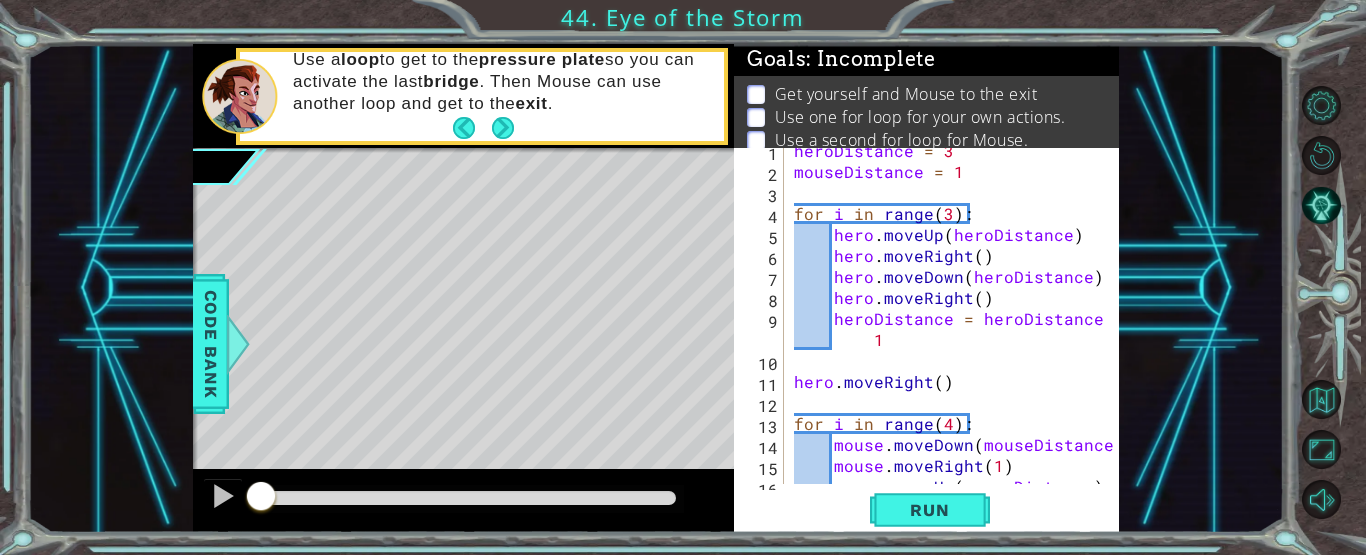click on "heroDistance   =   3 mouseDistance   =   1 for   i   in   range ( 3 ) :      hero . moveUp ( heroDistance )      hero . moveRight ( )      hero . moveDown ( heroDistance )      hero . moveRight ( )      heroDistance   =   heroDistance   -            1 hero . moveRight ( ) for   i   in   range ( 4 ) :      mouse . moveDown ( mouseDistance )      mouse . moveRight ( 1 )      mouse . moveUp ( mouseDistance )" at bounding box center [957, 329] 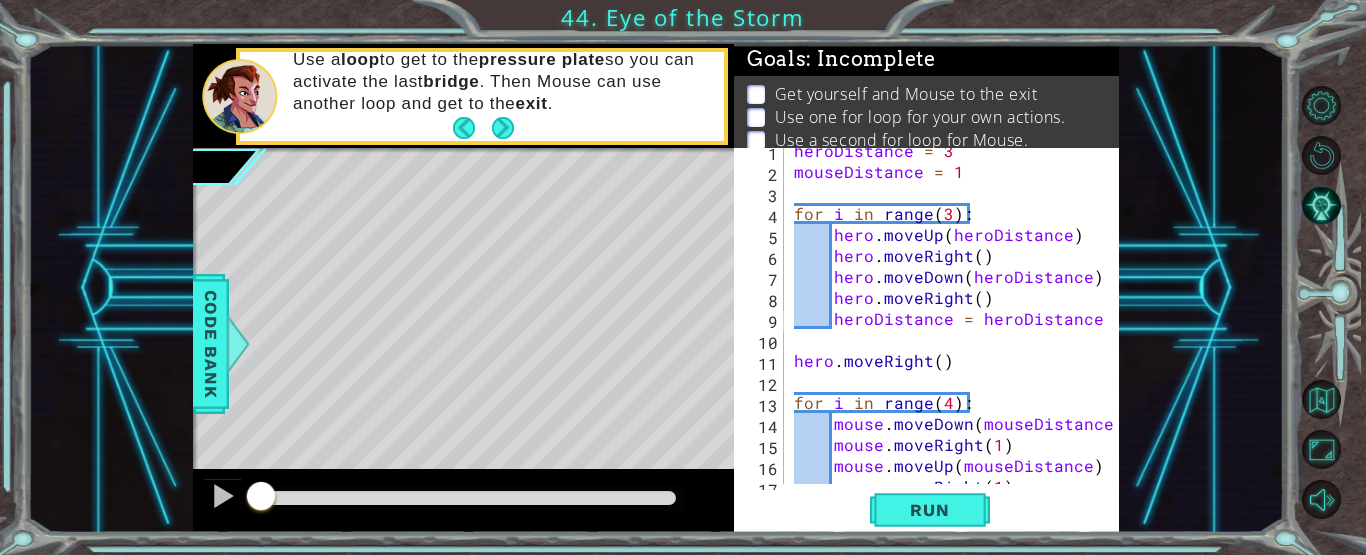click at bounding box center (1105, 391) 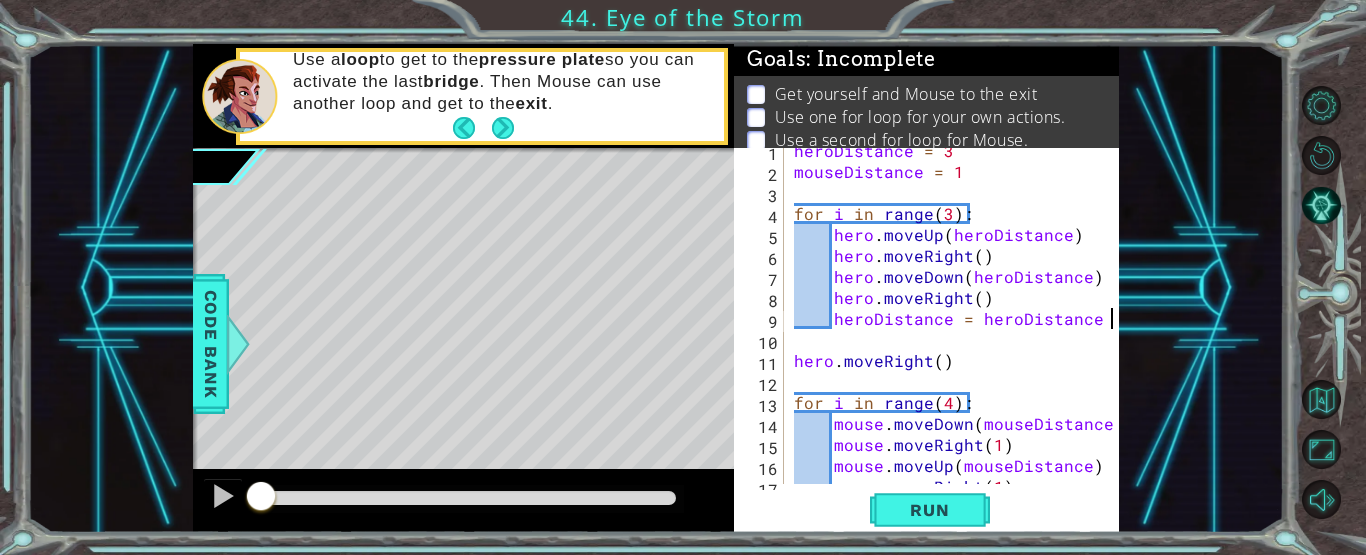 scroll, scrollTop: 0, scrollLeft: 20, axis: horizontal 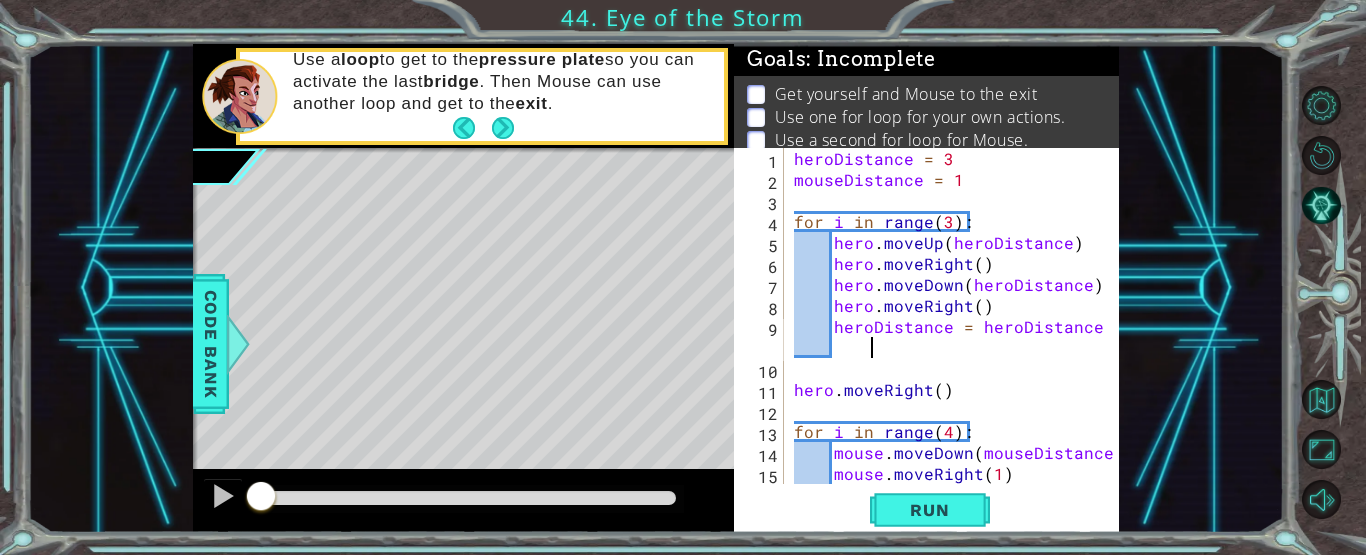 click on "heroDistance   =   3 mouseDistance   =   1 for   i   in   range ( 3 ) :      hero . moveUp ( heroDistance )      hero . moveRight ( )      hero . moveDown ( heroDistance )      hero . moveRight ( )      heroDistance   =   heroDistance   - 1            hero . moveRight ( ) for   i   in   range ( 4 ) :      mouse . moveDown ( mouseDistance )      mouse . moveRight ( 1 )      mouse . moveUp ( mouseDistance )" at bounding box center [957, 337] 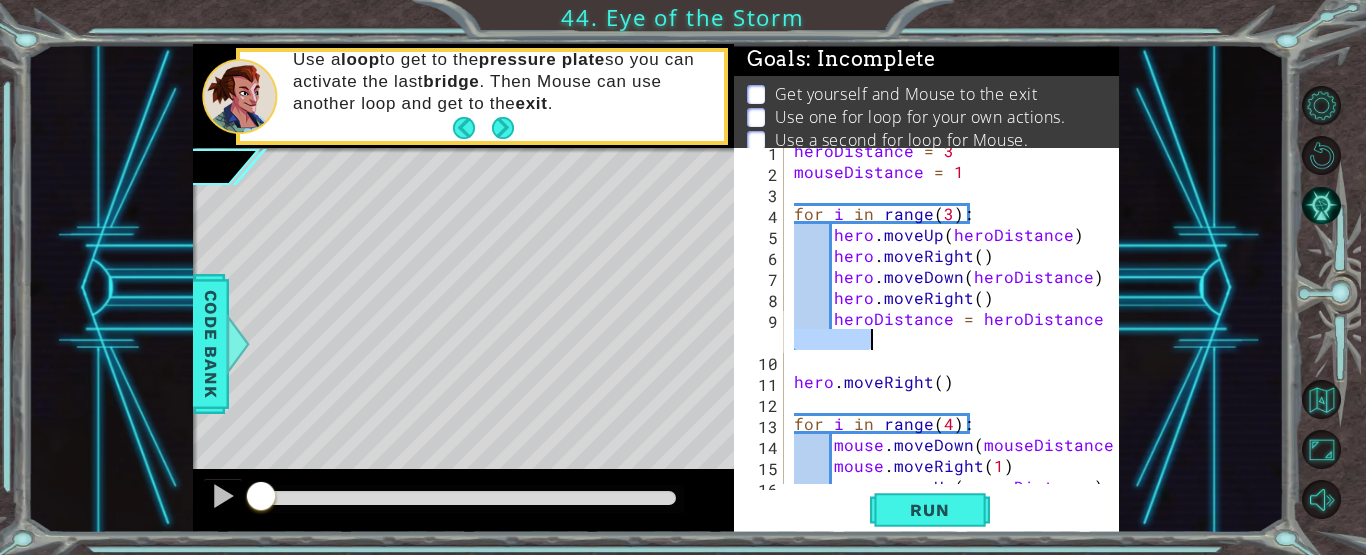 scroll, scrollTop: 25, scrollLeft: 0, axis: vertical 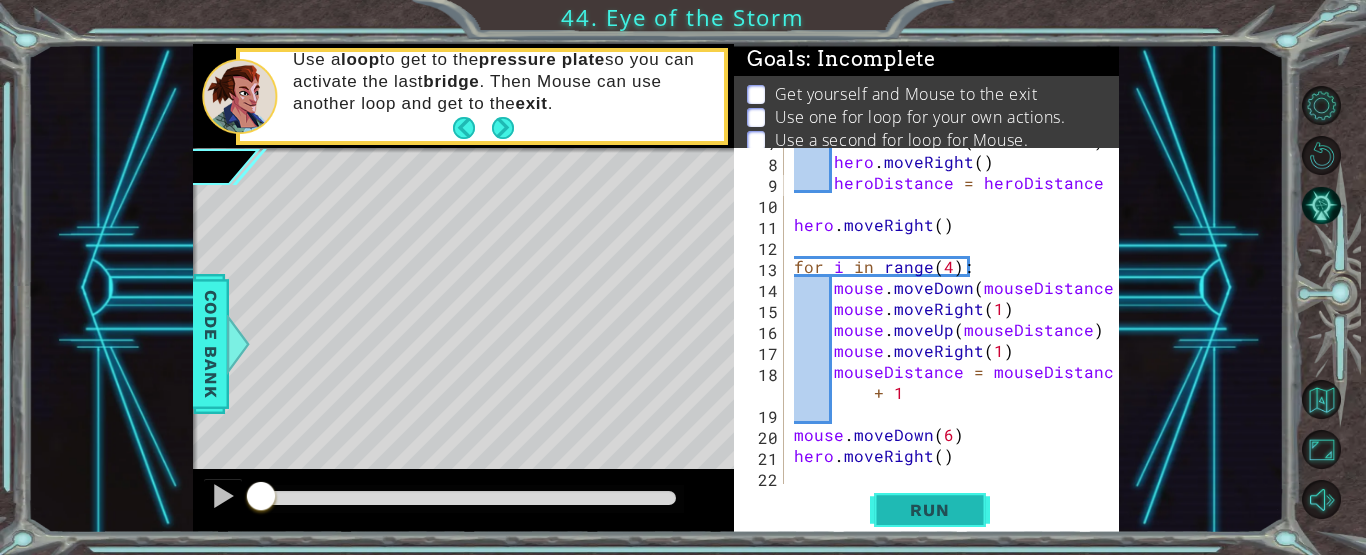 type on "heroDistance = heroDistance -1" 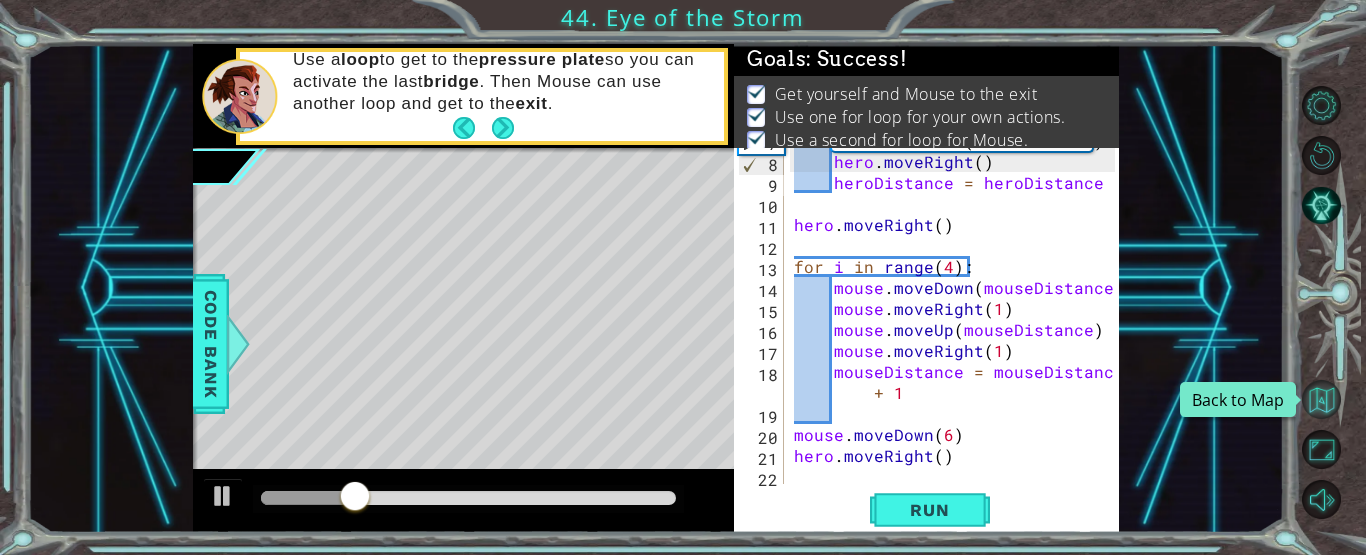 click at bounding box center [1321, 399] 